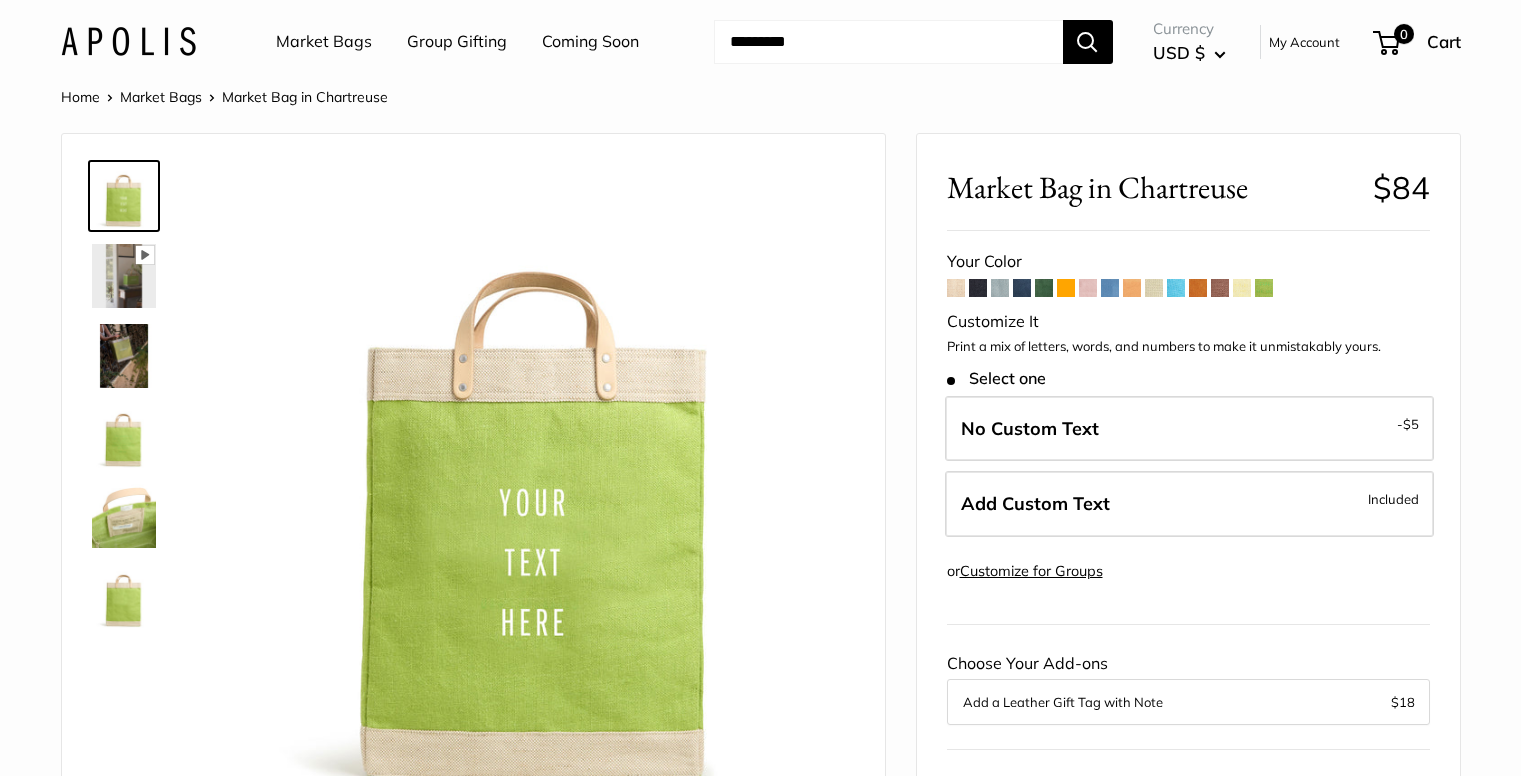 scroll, scrollTop: 0, scrollLeft: 0, axis: both 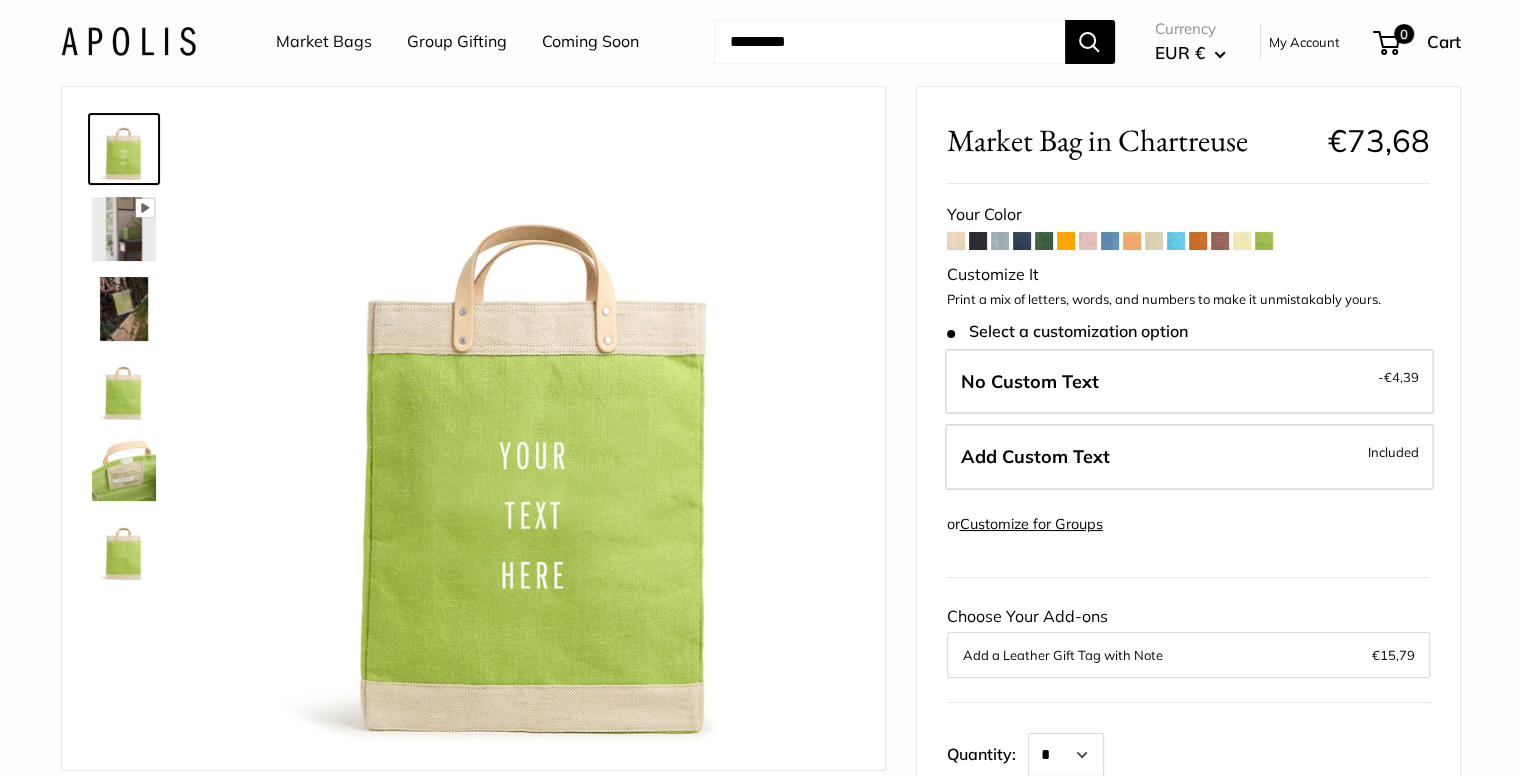 click at bounding box center (1264, 241) 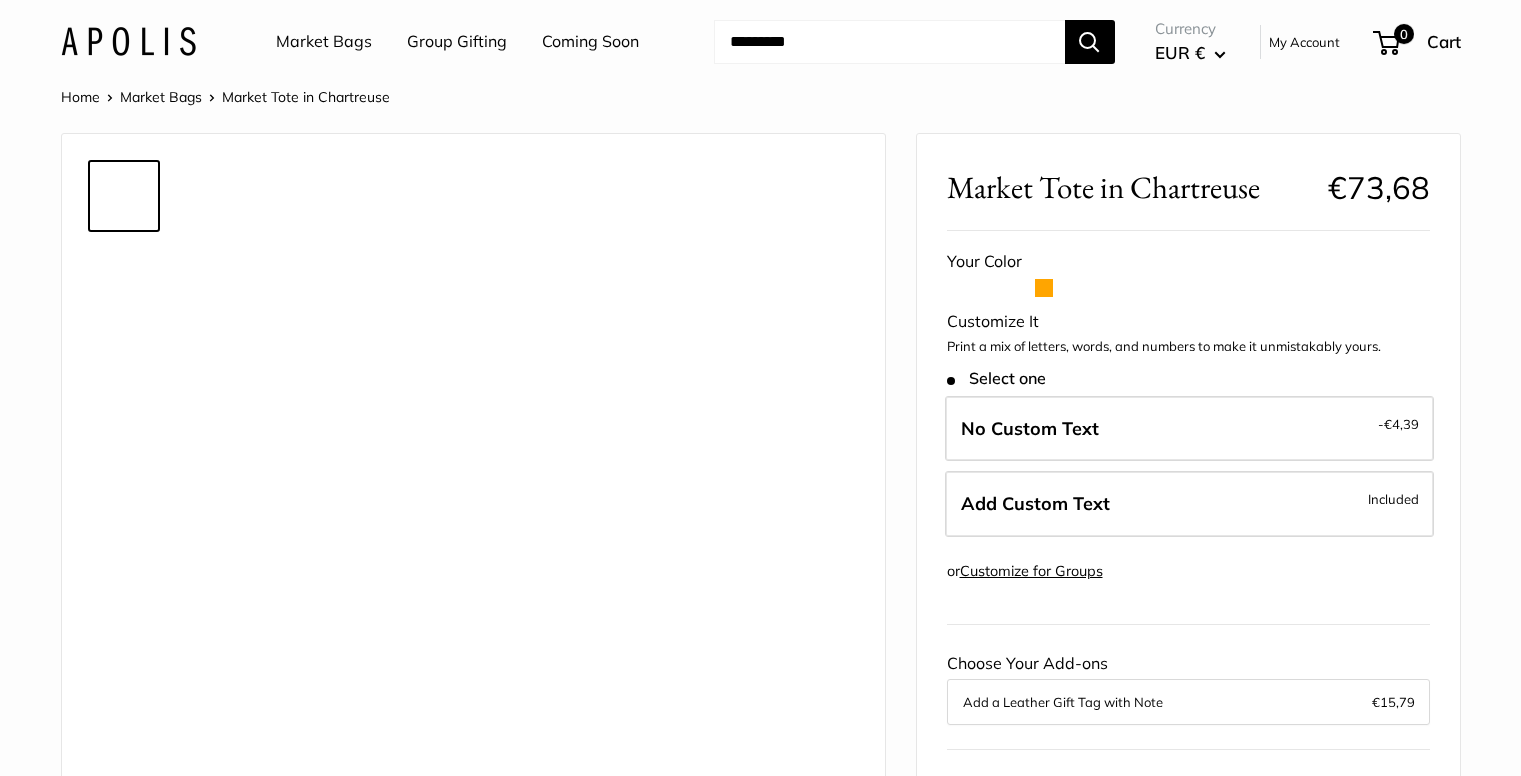 scroll, scrollTop: 0, scrollLeft: 0, axis: both 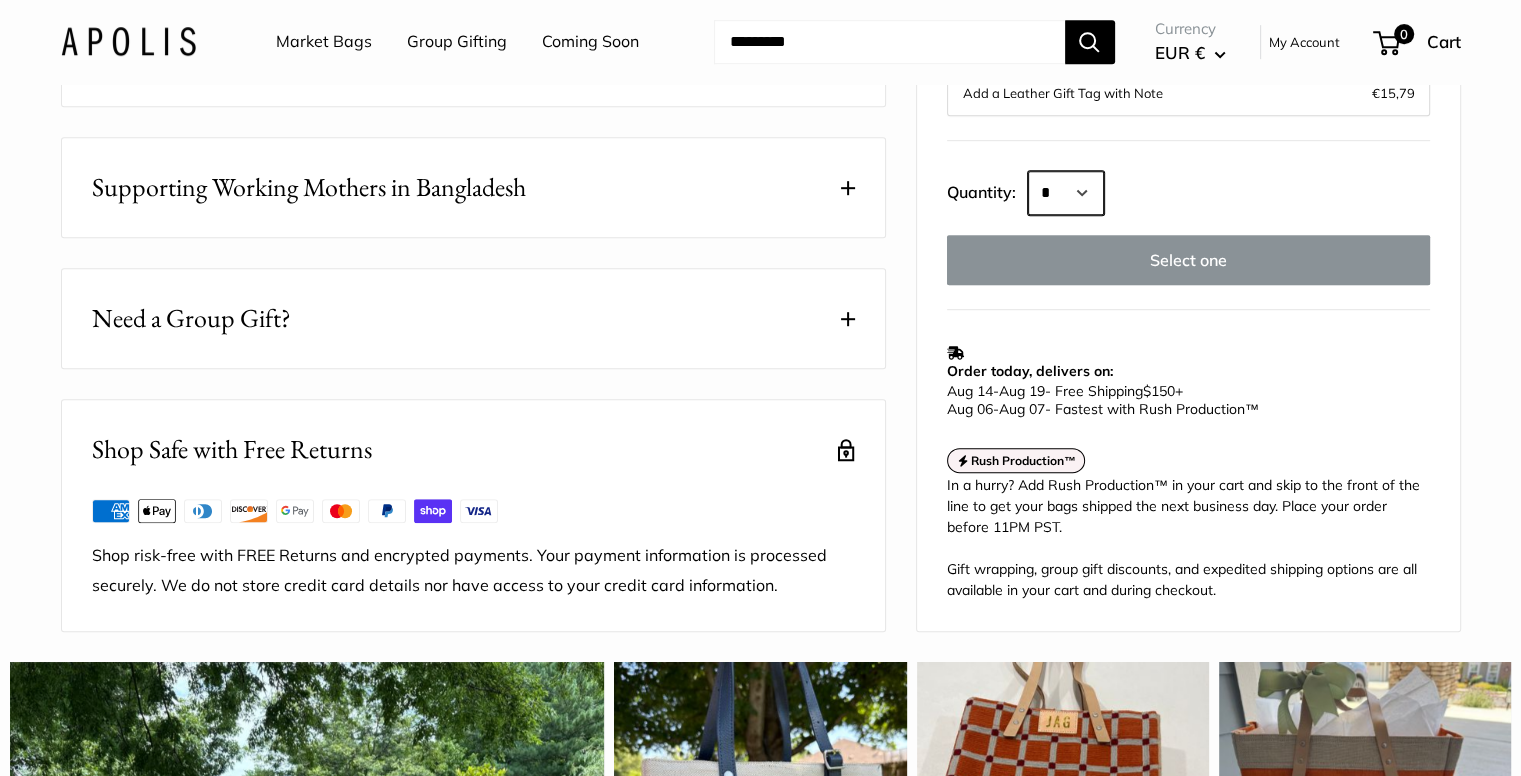 click on "* * * * * * * * * *** *** *** *** *** *** *** *** *** *** *** *** *** *** *** *** *** *** *** *** *** *** *** *** *** *** *** *** *** *** *** *** *** *** *** *** *** *** *** *** *** *** *** *** *** *** *** *** *** *** *** *** *** *** *** *** *** *** *** *** *** *** *** *** *** *** *** *** *** *** *** *** *** *** *** *** *** *** *** *** *** *** *** *** *** *** *** *** *** *** ****" at bounding box center (1066, 193) 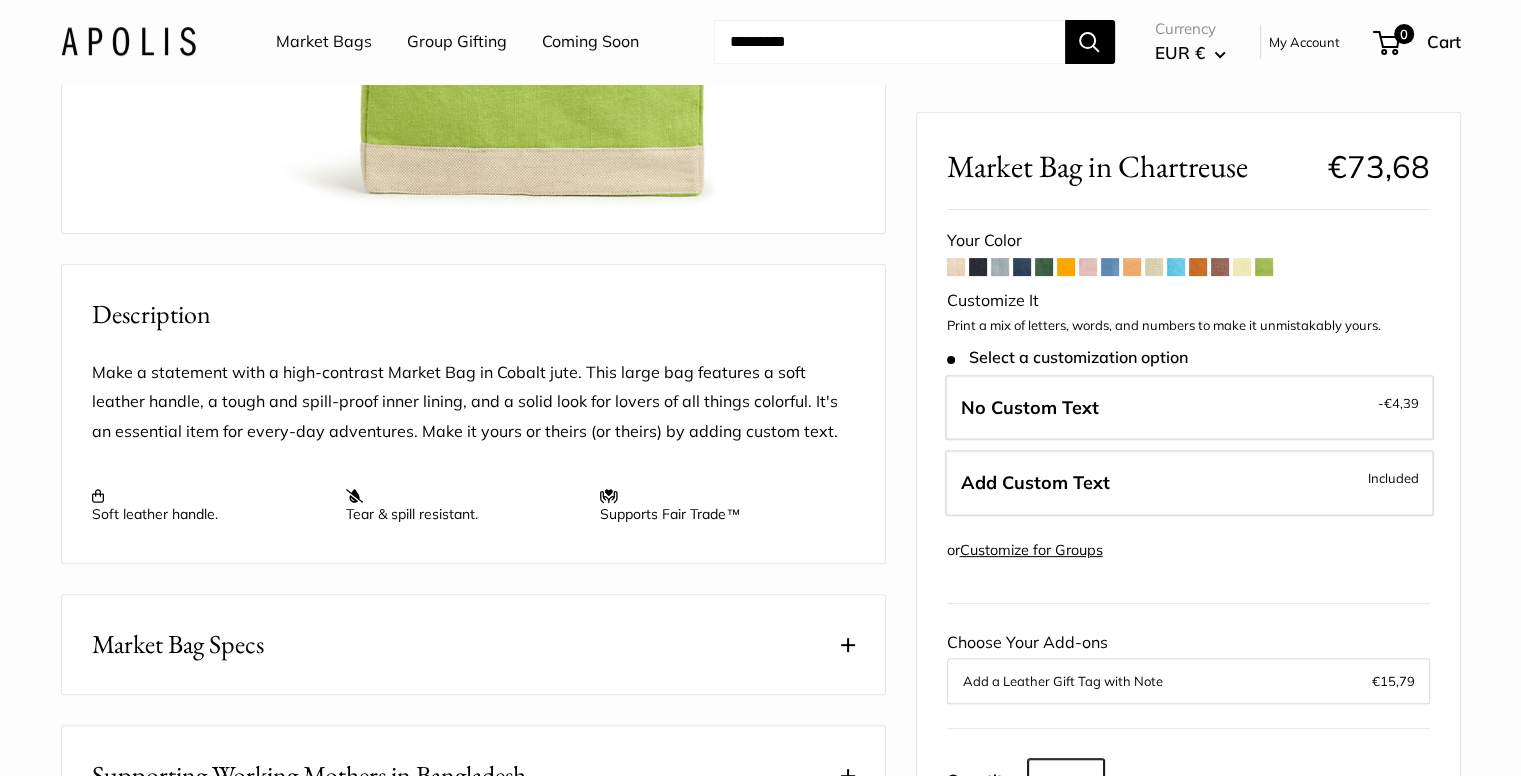 scroll, scrollTop: 588, scrollLeft: 0, axis: vertical 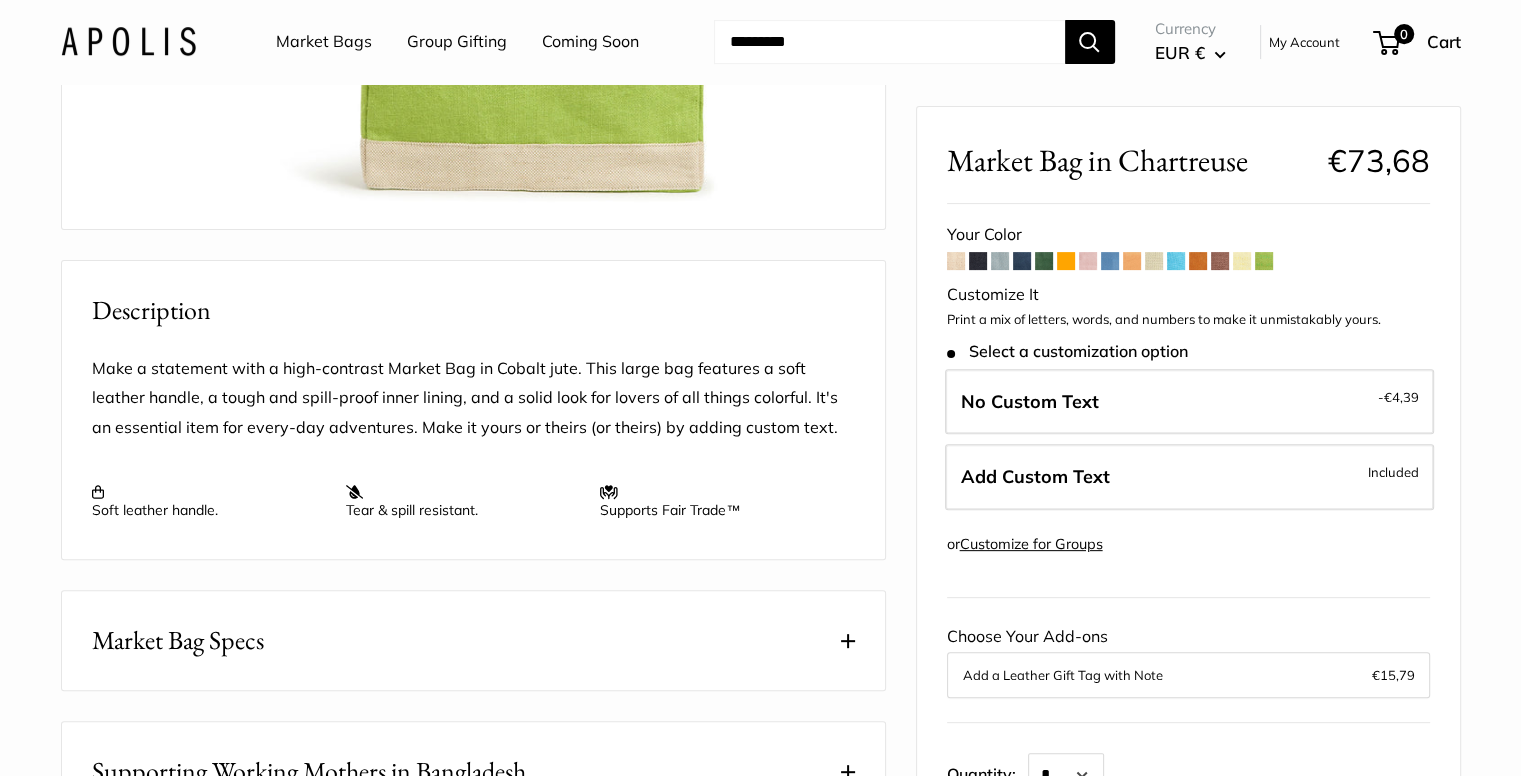 click on "Select a customization option" at bounding box center (1067, 351) 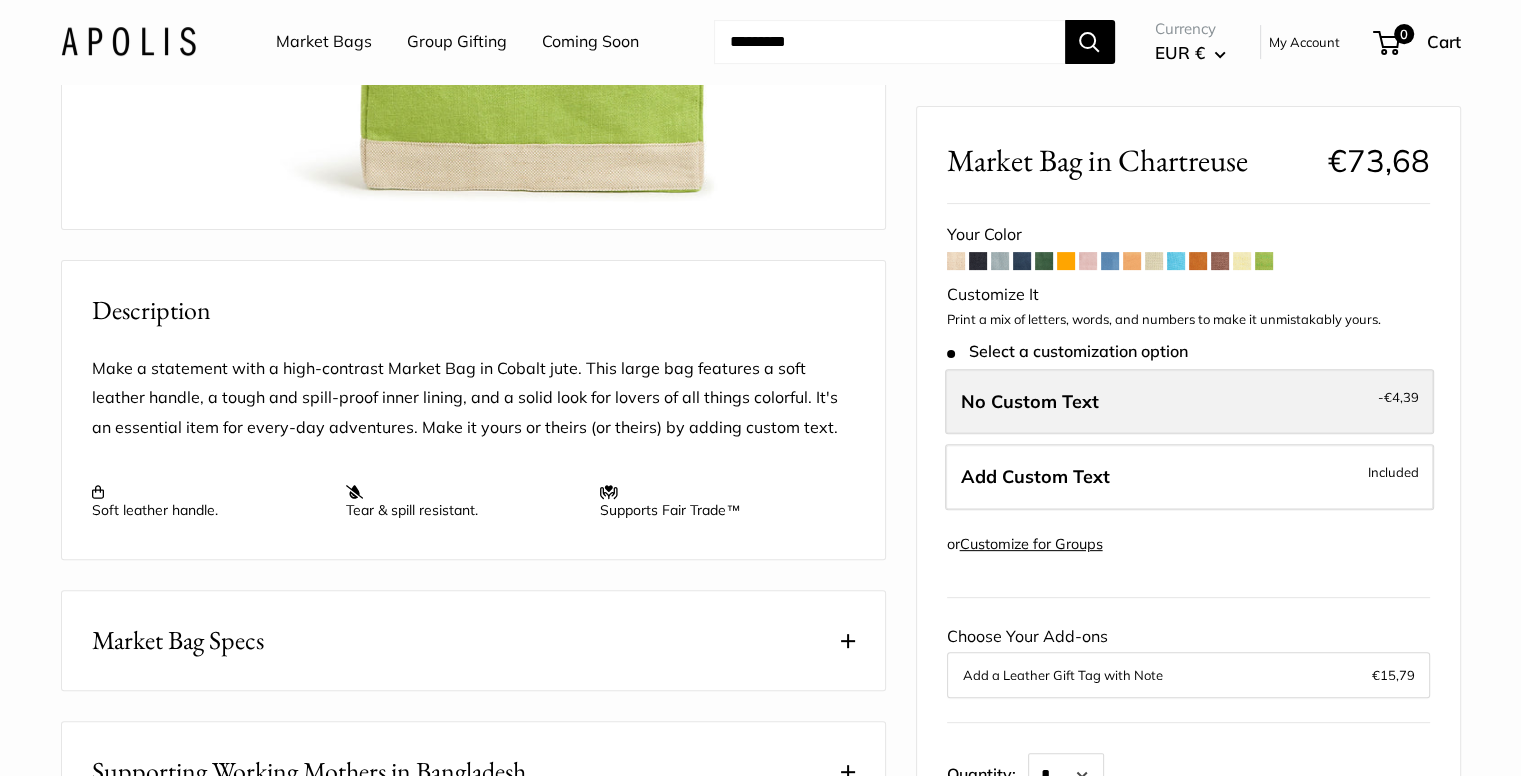 click on "No Custom Text" at bounding box center (1030, 401) 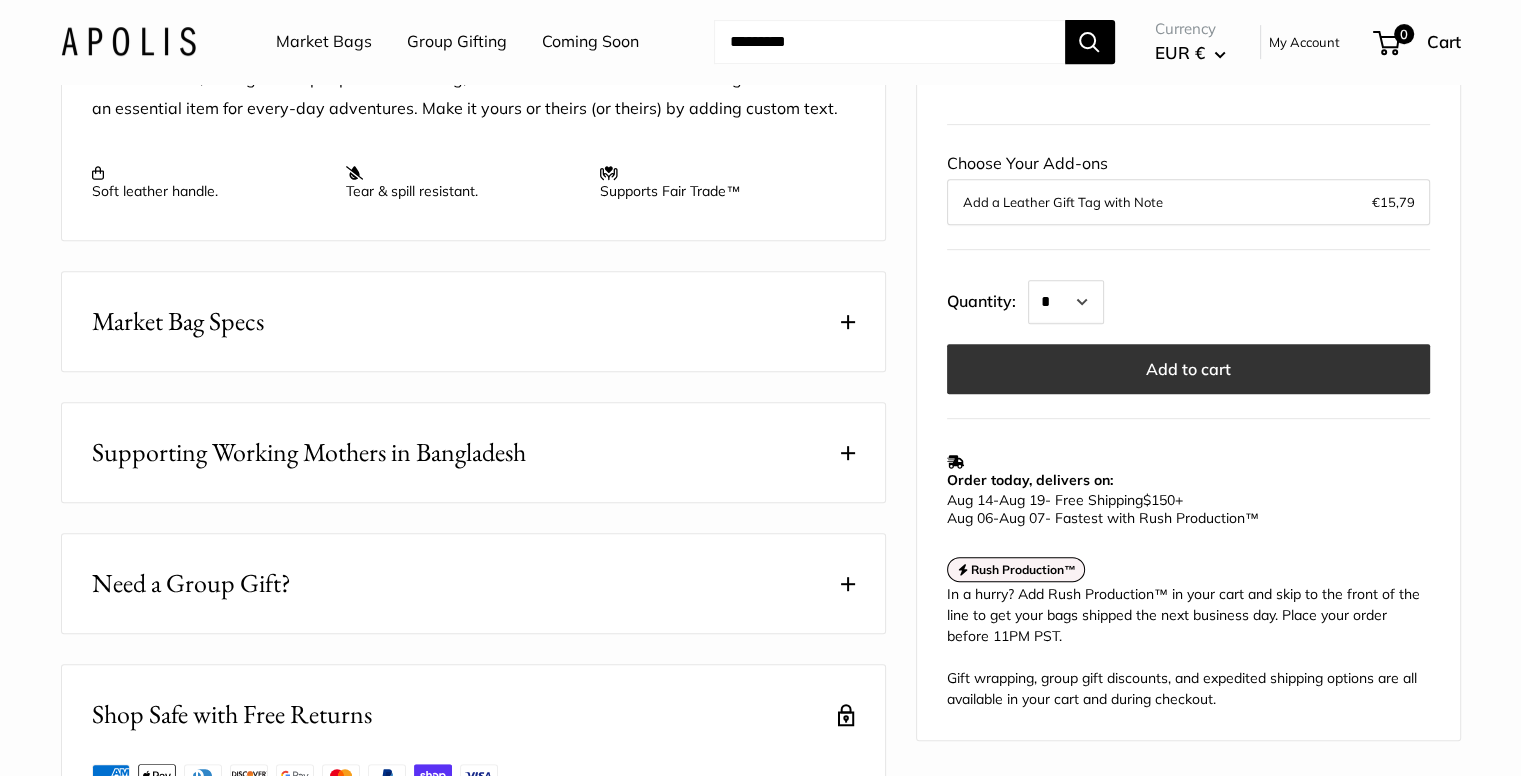 scroll, scrollTop: 980, scrollLeft: 0, axis: vertical 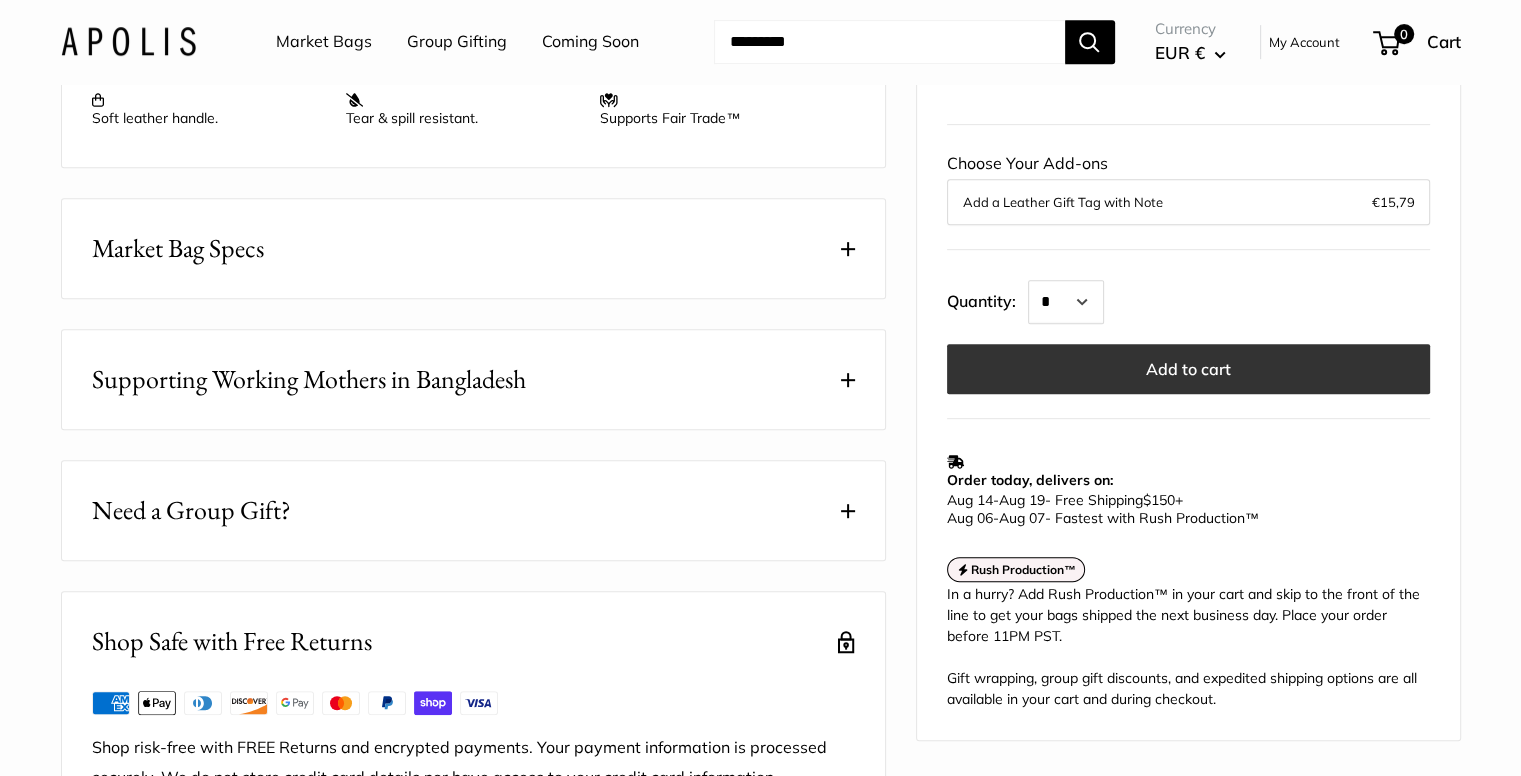 click on "Add to cart" at bounding box center (1188, 369) 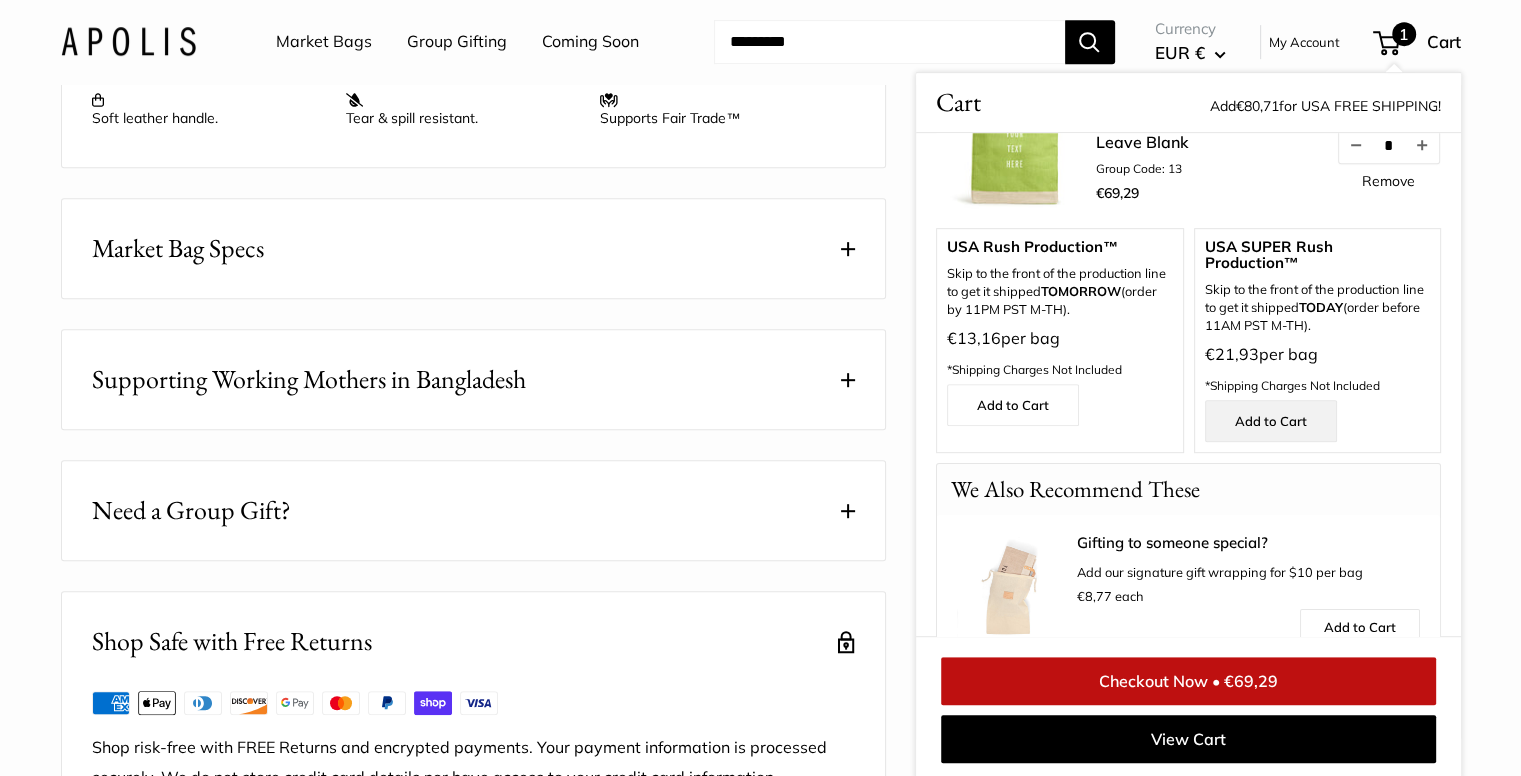 scroll, scrollTop: 96, scrollLeft: 0, axis: vertical 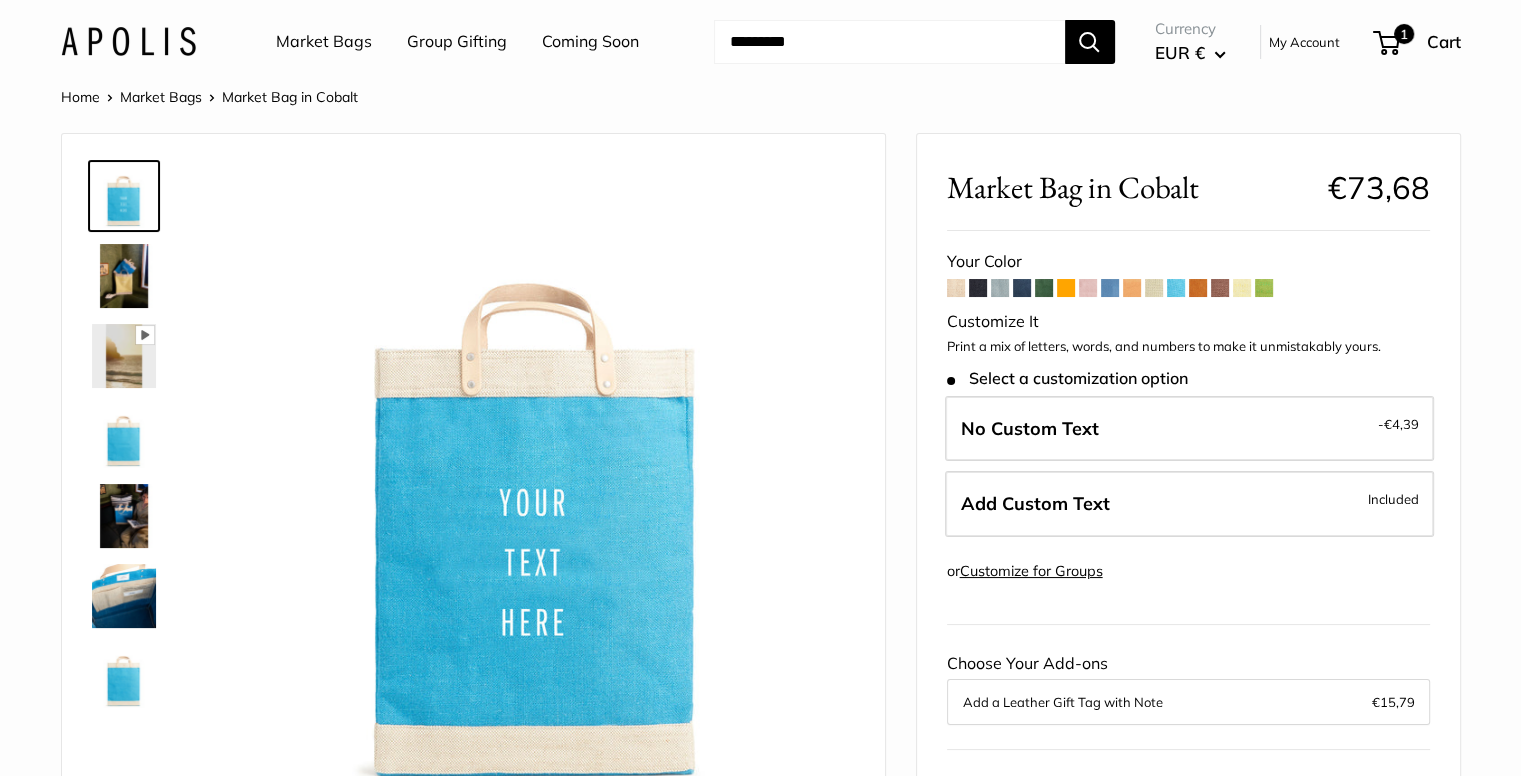 click at bounding box center [1264, 288] 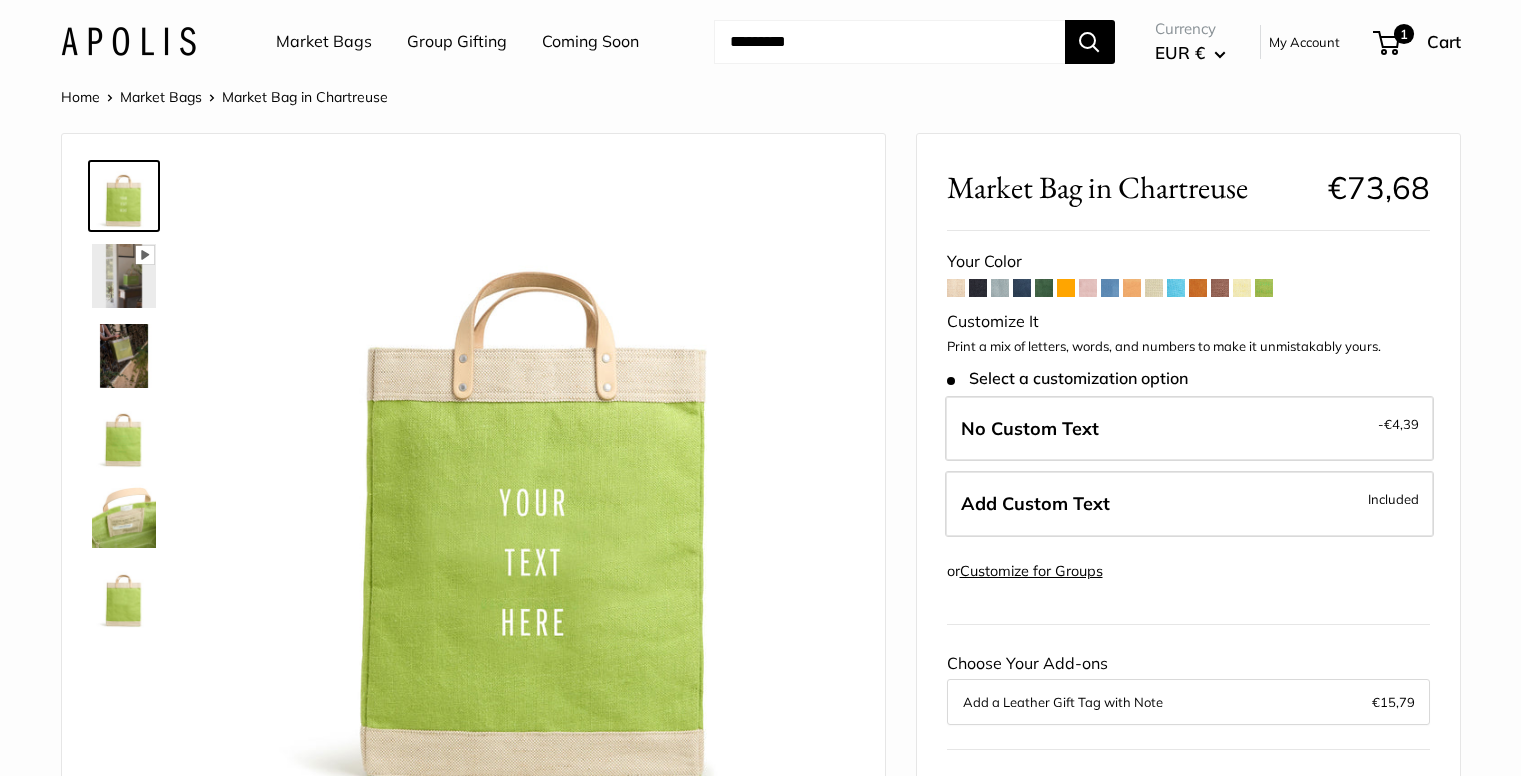 scroll, scrollTop: 0, scrollLeft: 0, axis: both 